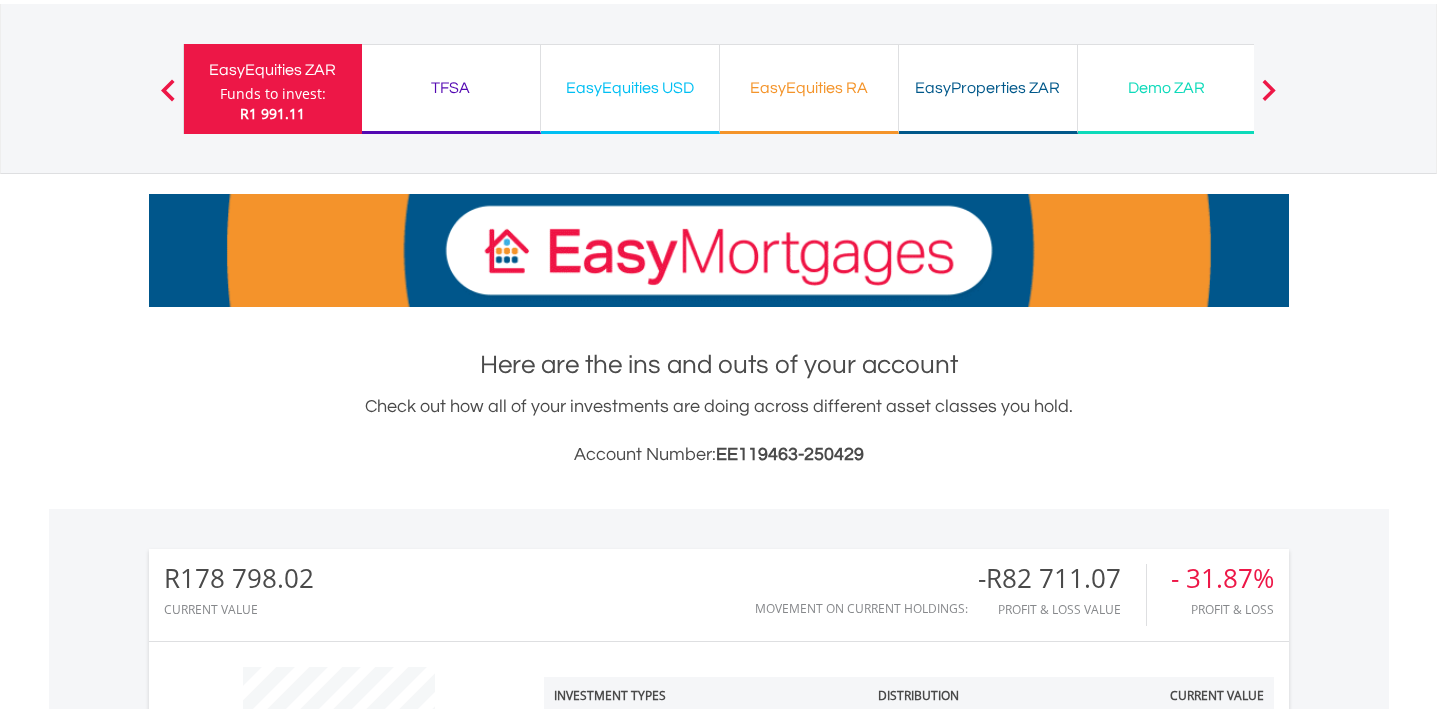 scroll, scrollTop: 230, scrollLeft: 0, axis: vertical 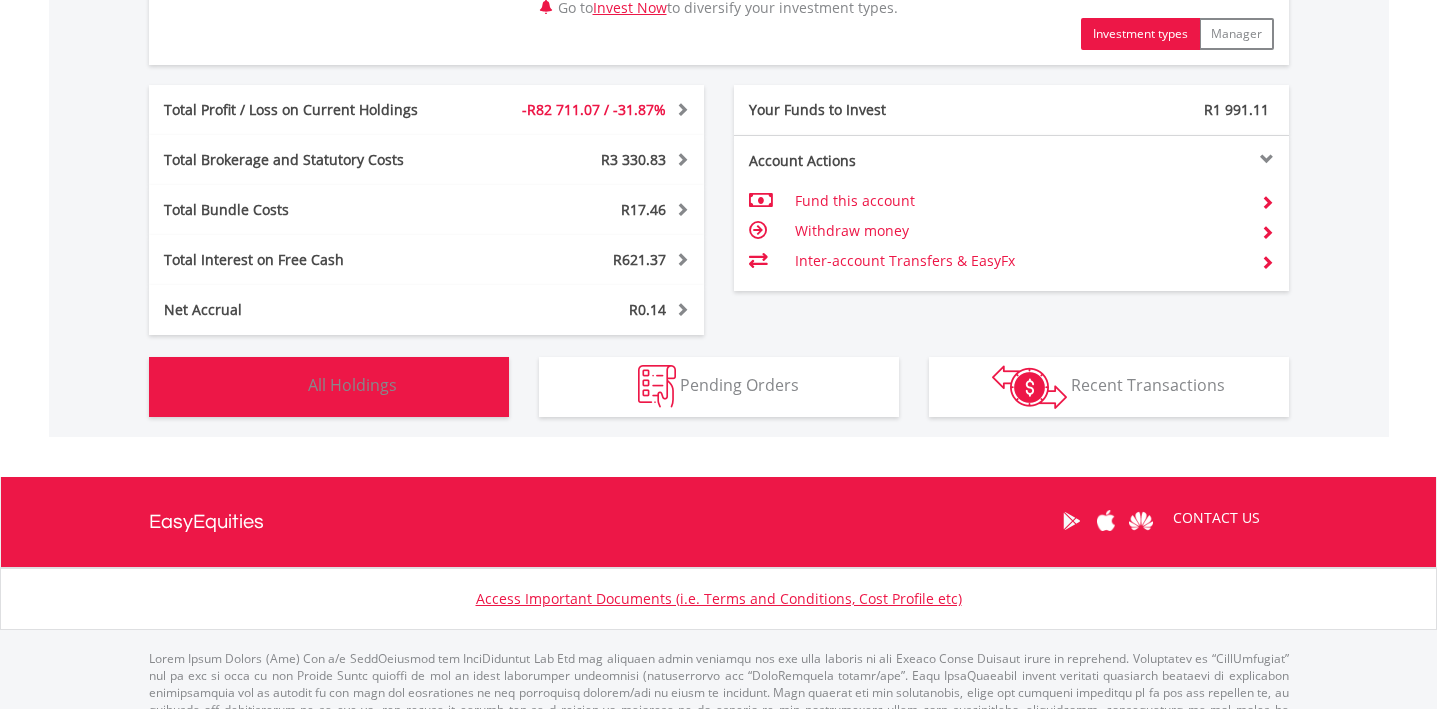 click on "Holdings
All Holdings" at bounding box center [329, 387] 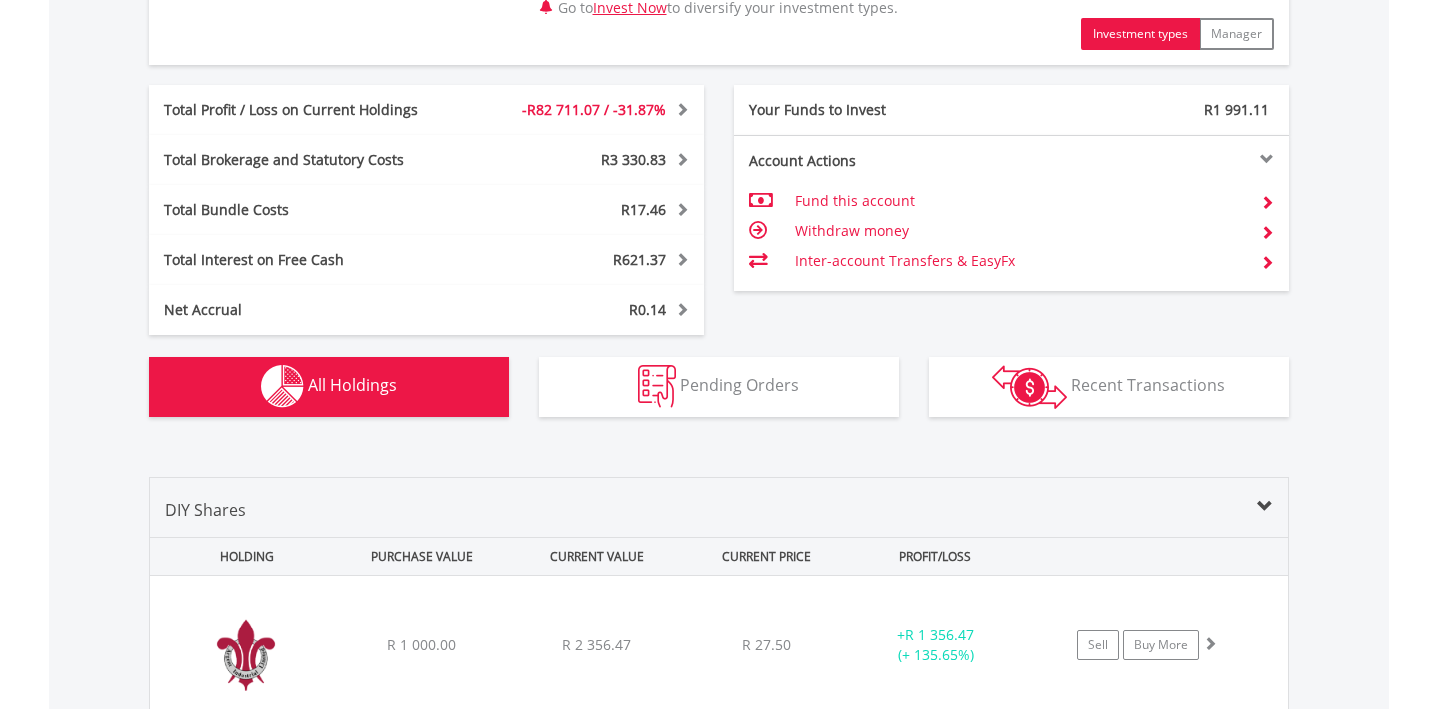 scroll, scrollTop: 1482, scrollLeft: 0, axis: vertical 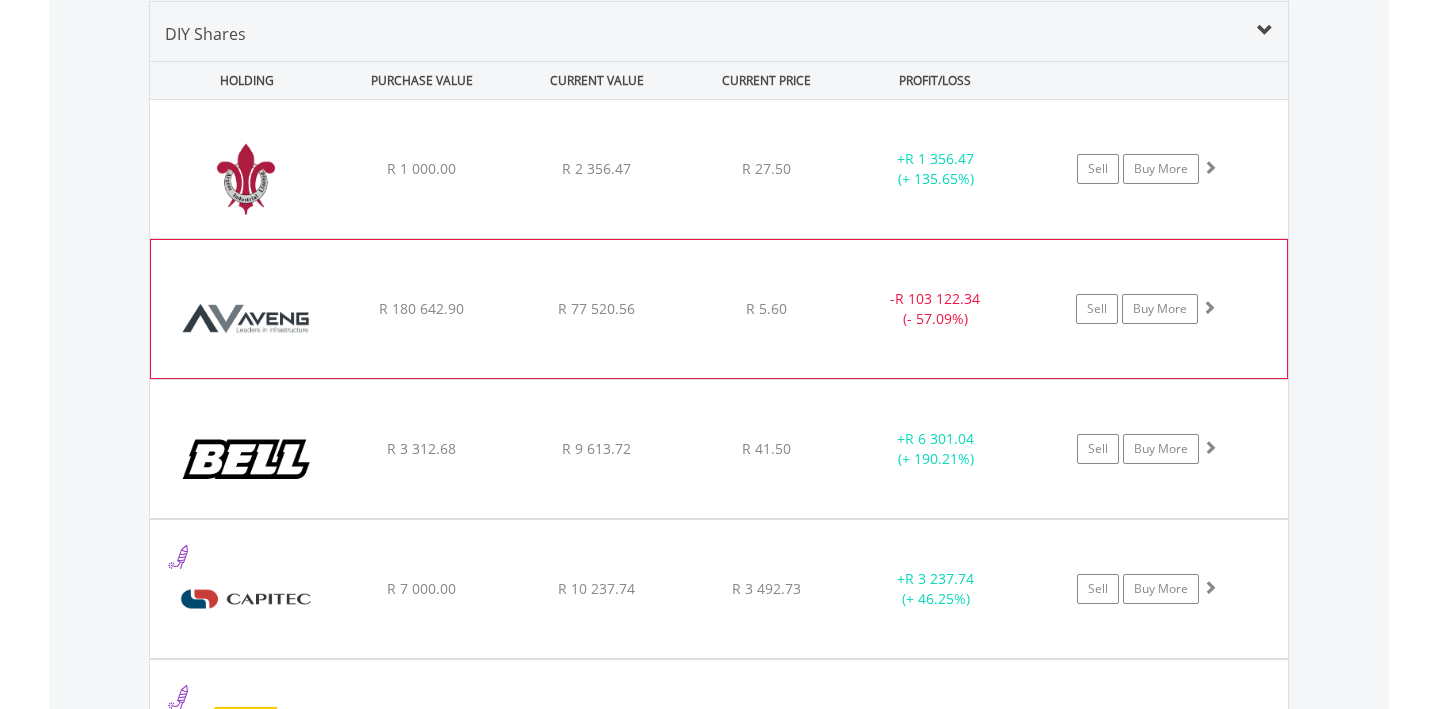 click on "﻿
Aveng Group Limited
R 180 642.90
R 77 520.56
R 5.60
-  R 103 122.34 (- 57.09%)
Sell
Buy More" at bounding box center [719, 169] 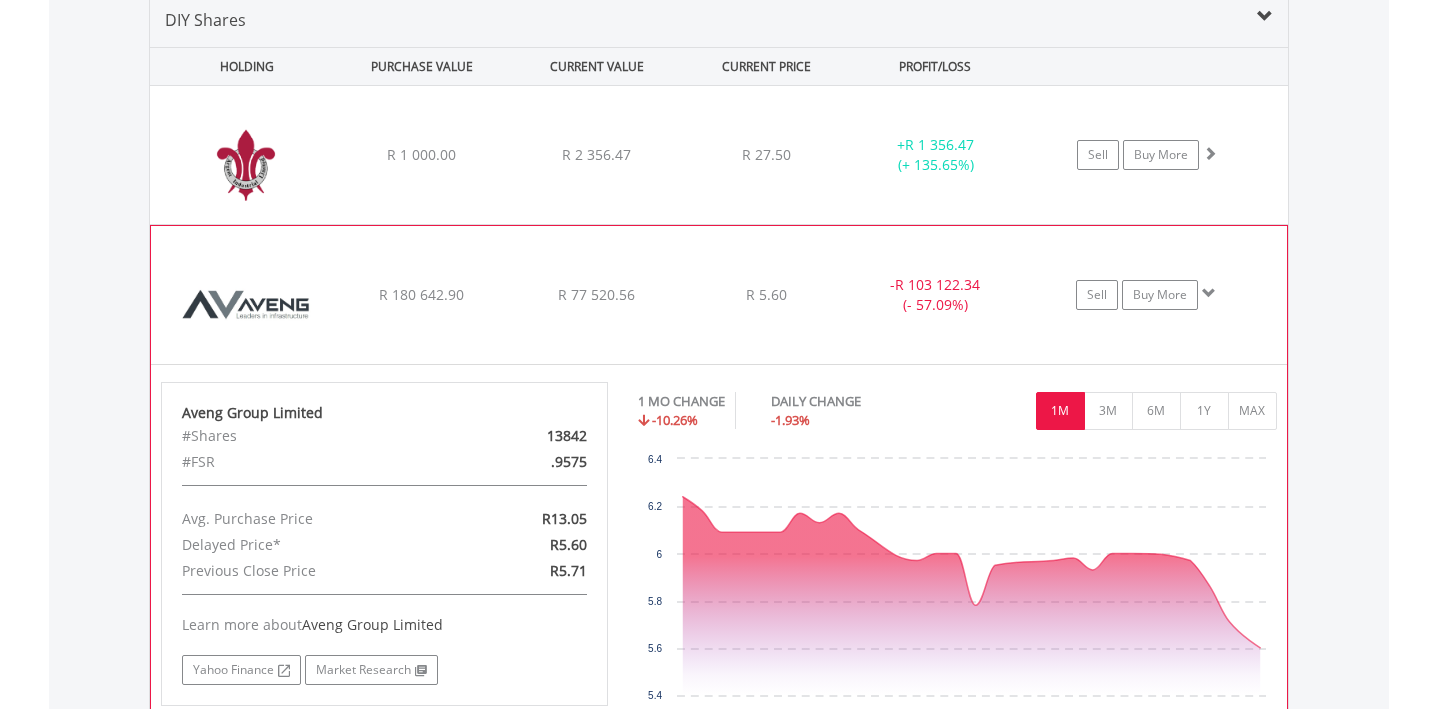 scroll, scrollTop: 1587, scrollLeft: 0, axis: vertical 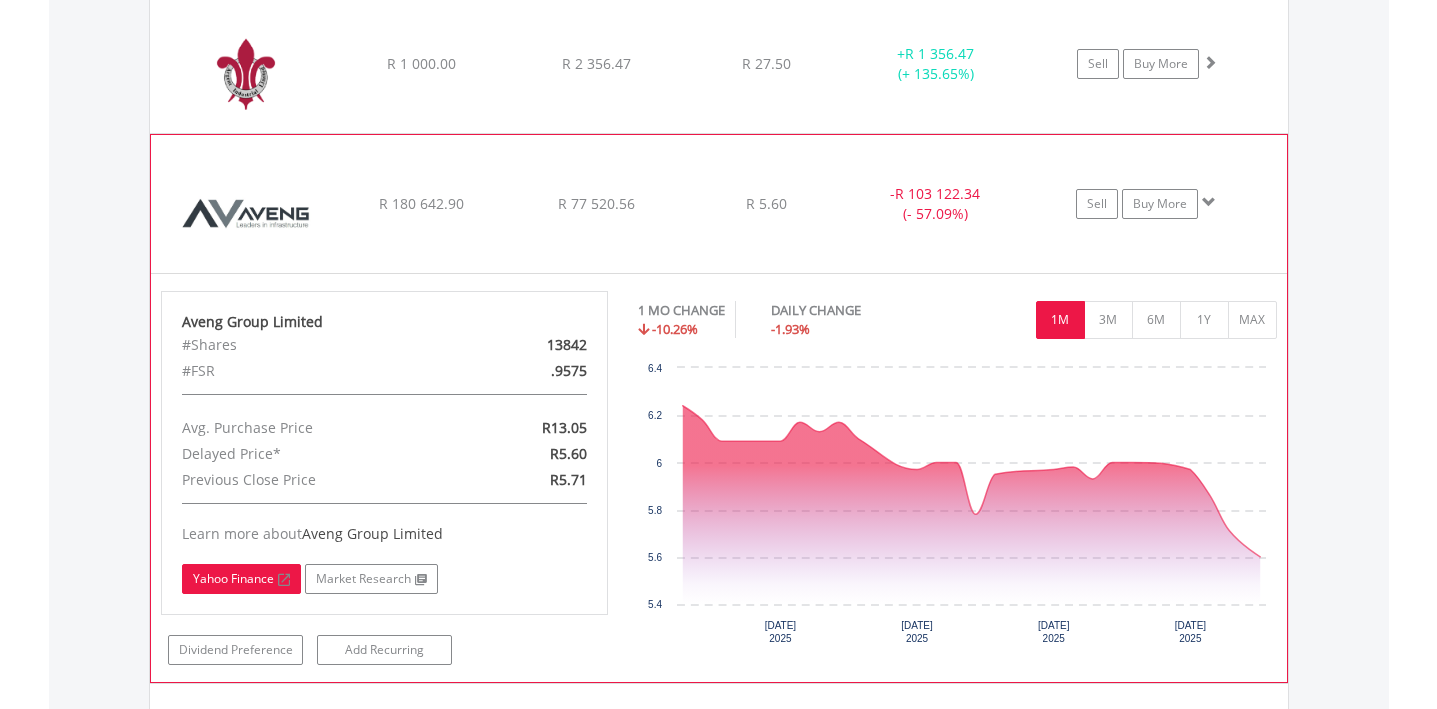 click on "Yahoo Finance" at bounding box center [241, 579] 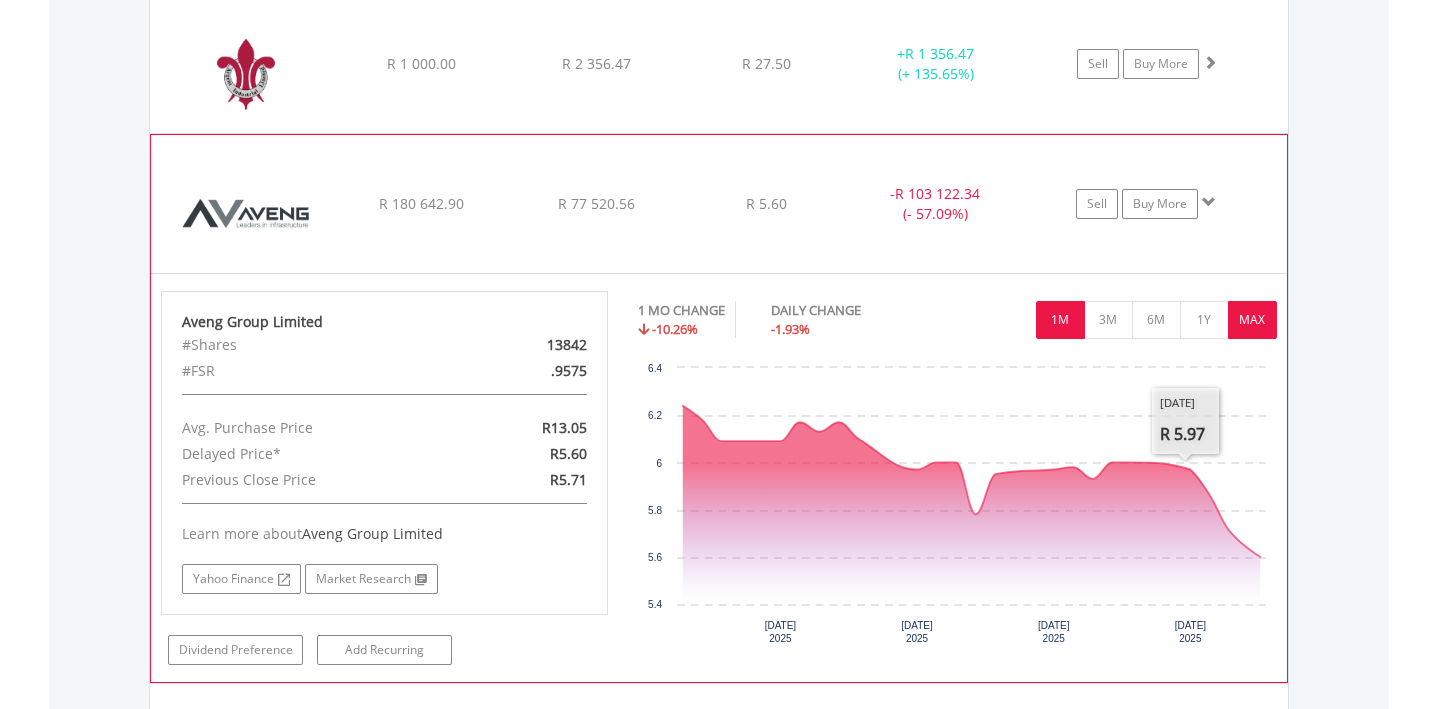 click on "MAX" at bounding box center [1252, 320] 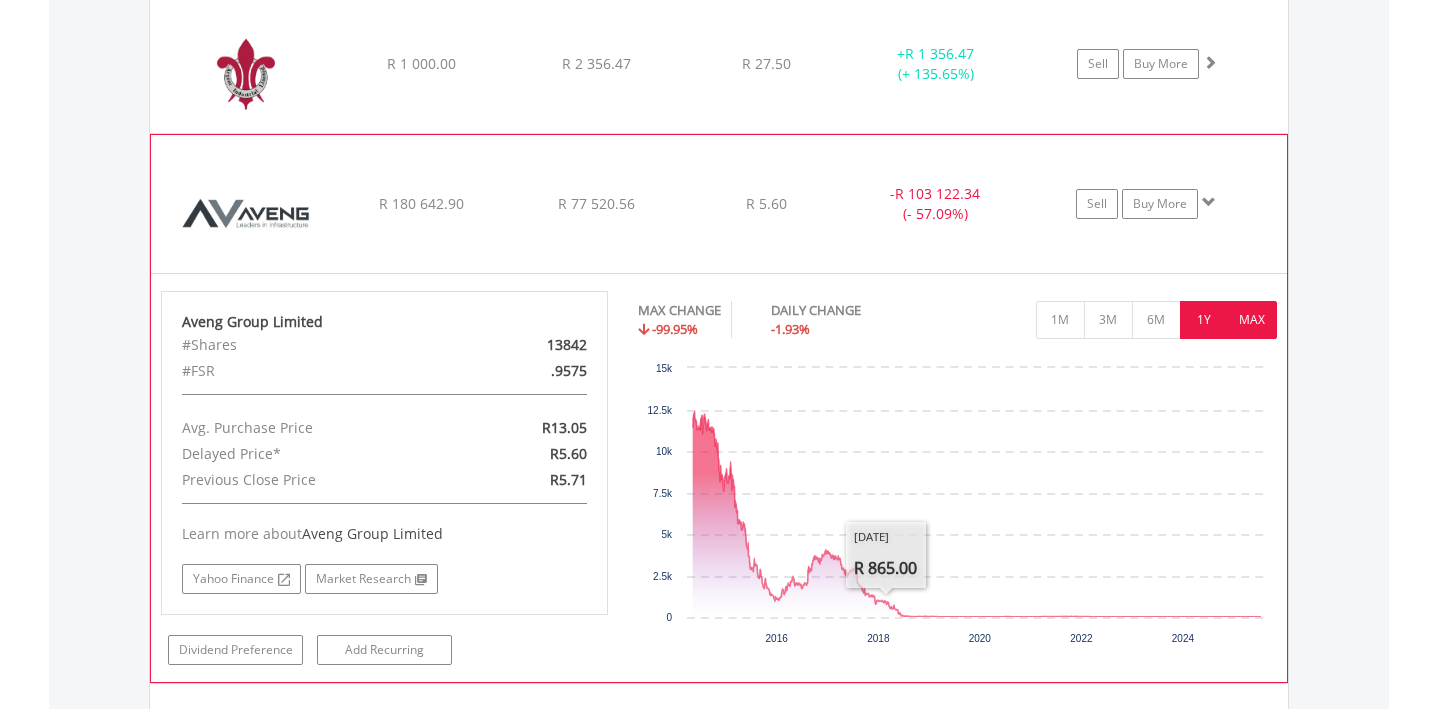 click on "1Y" at bounding box center (1204, 320) 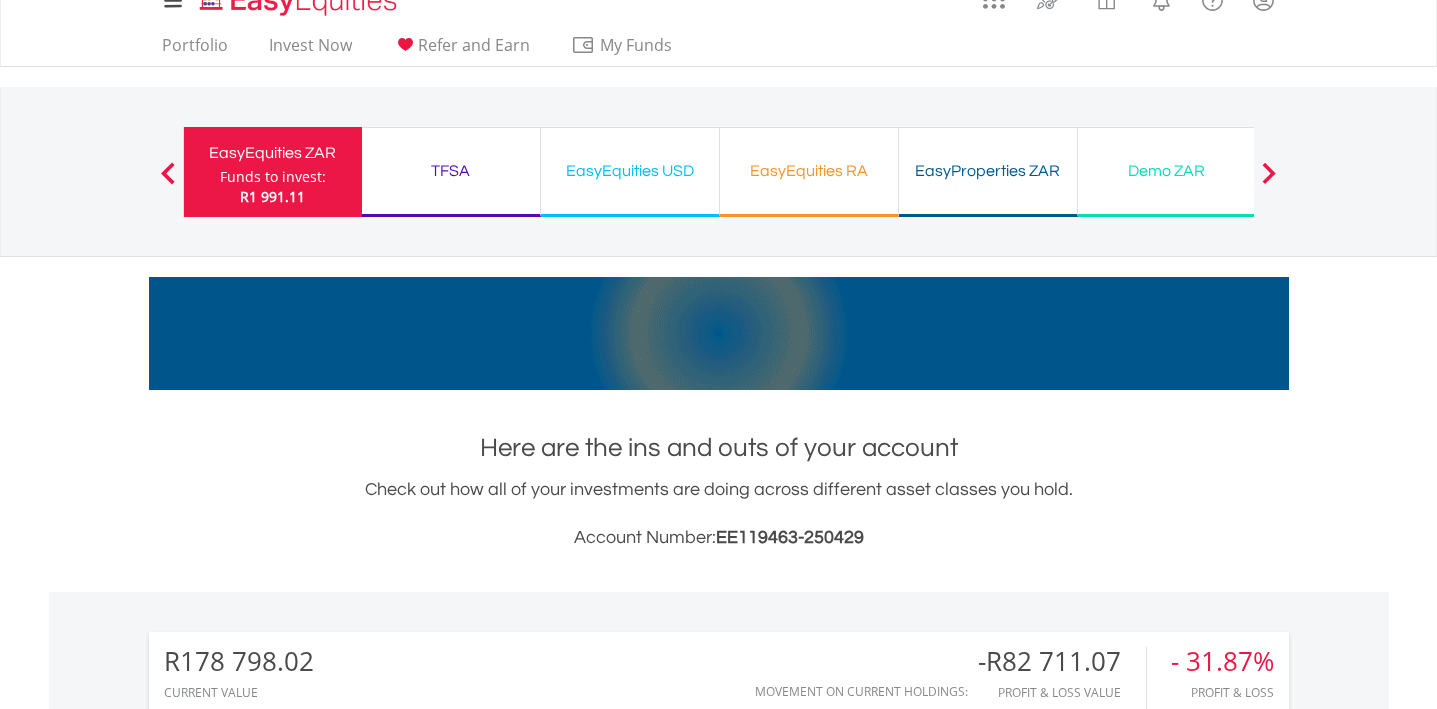 scroll, scrollTop: 0, scrollLeft: 0, axis: both 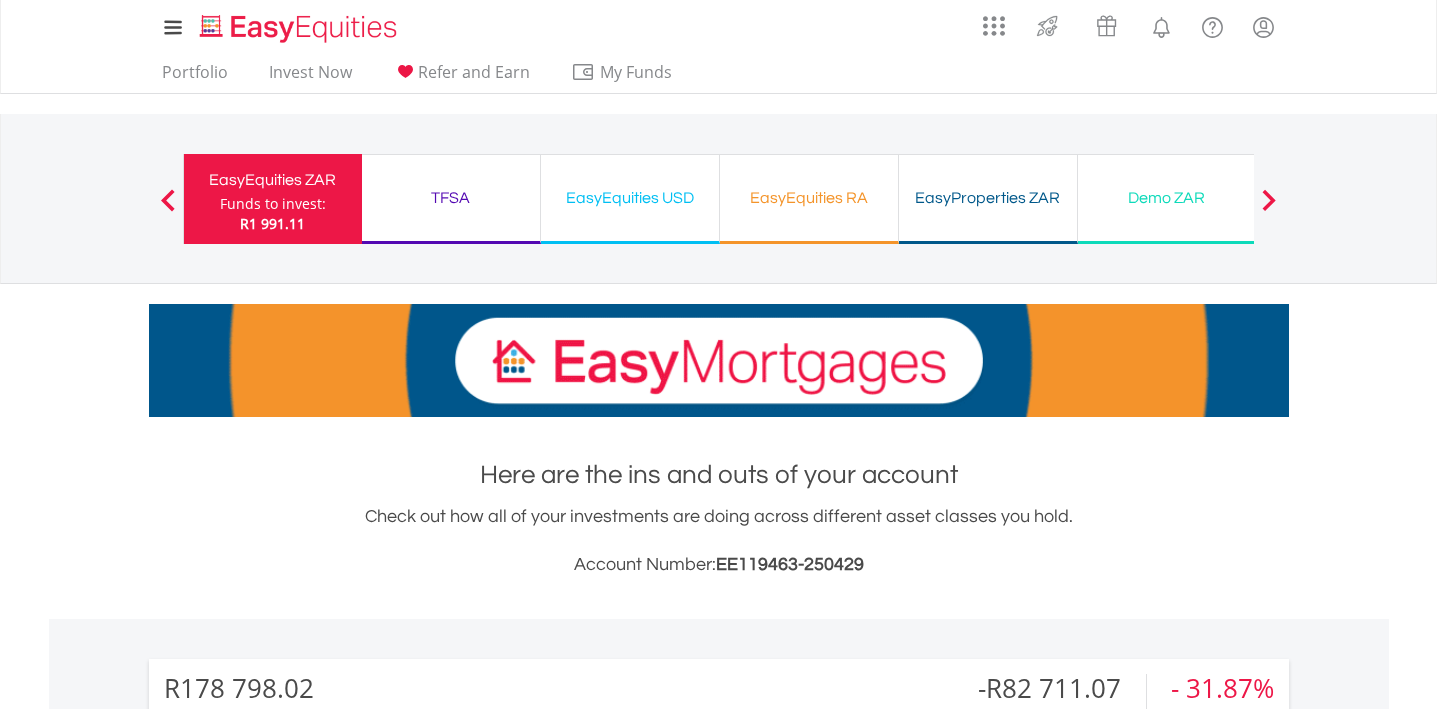 click on "EasyEquities USD" at bounding box center (630, 198) 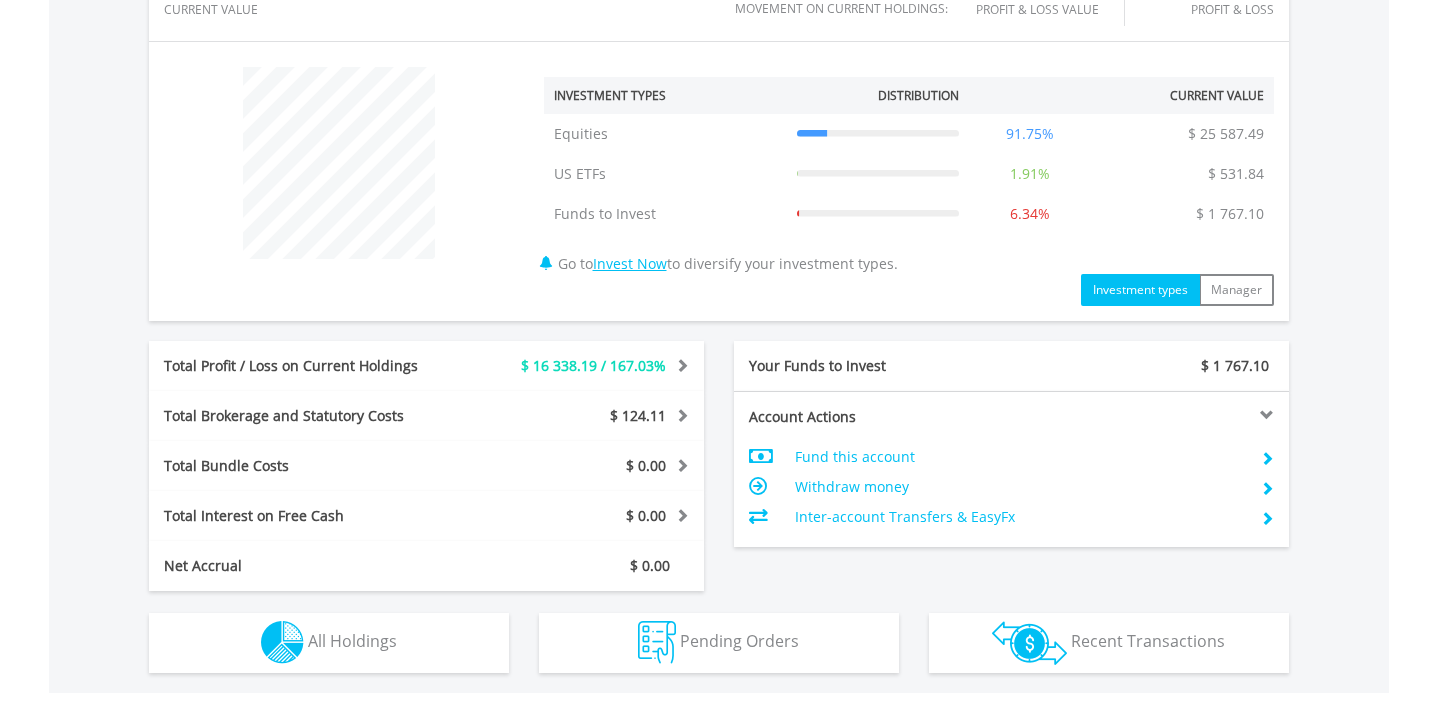 scroll, scrollTop: 1022, scrollLeft: 0, axis: vertical 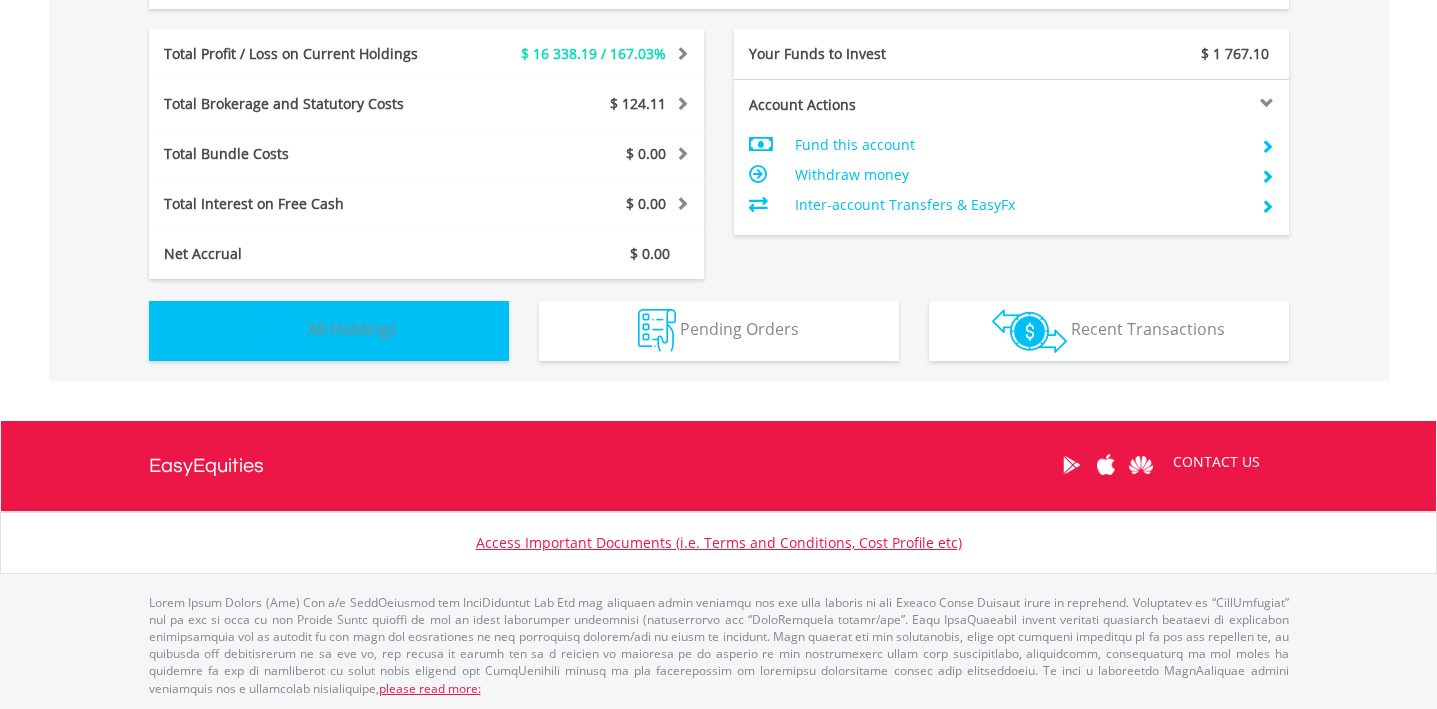 click on "Holdings
All Holdings" at bounding box center [329, 331] 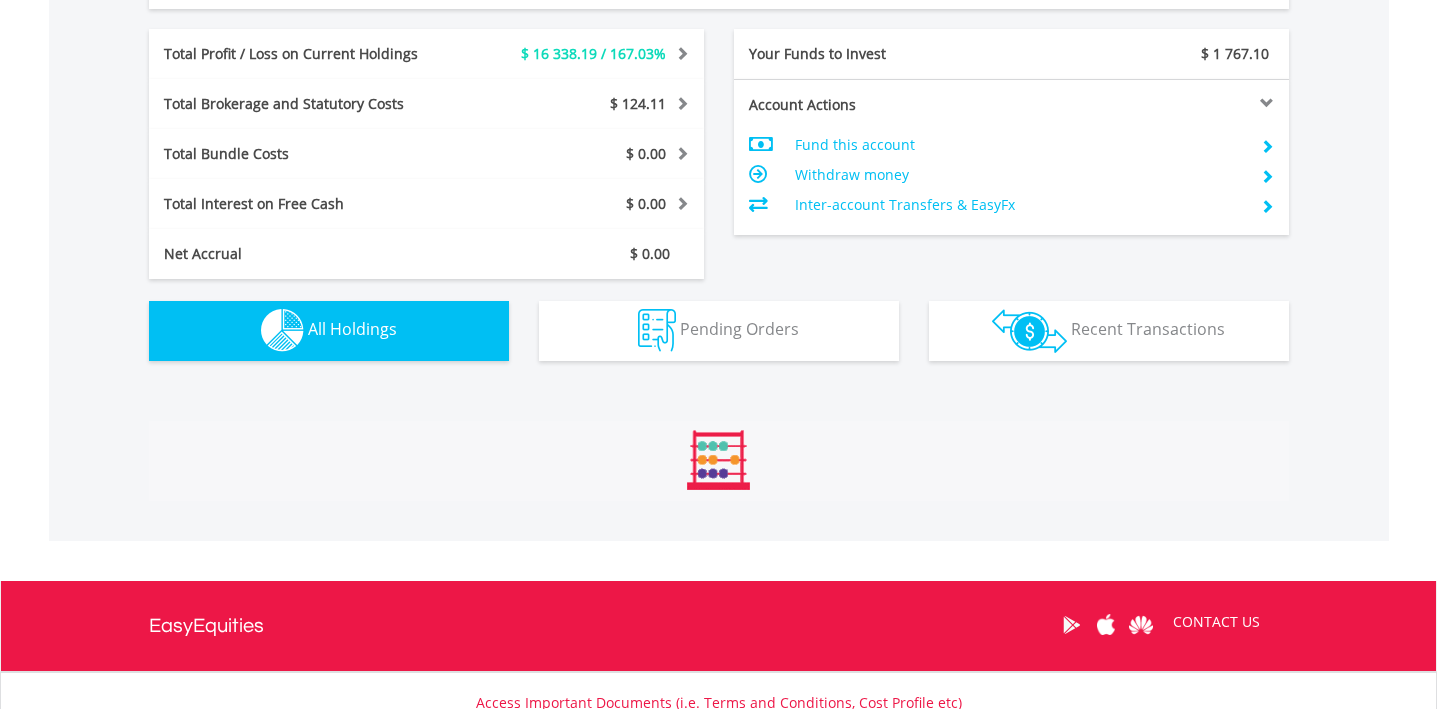 scroll, scrollTop: 1442, scrollLeft: 0, axis: vertical 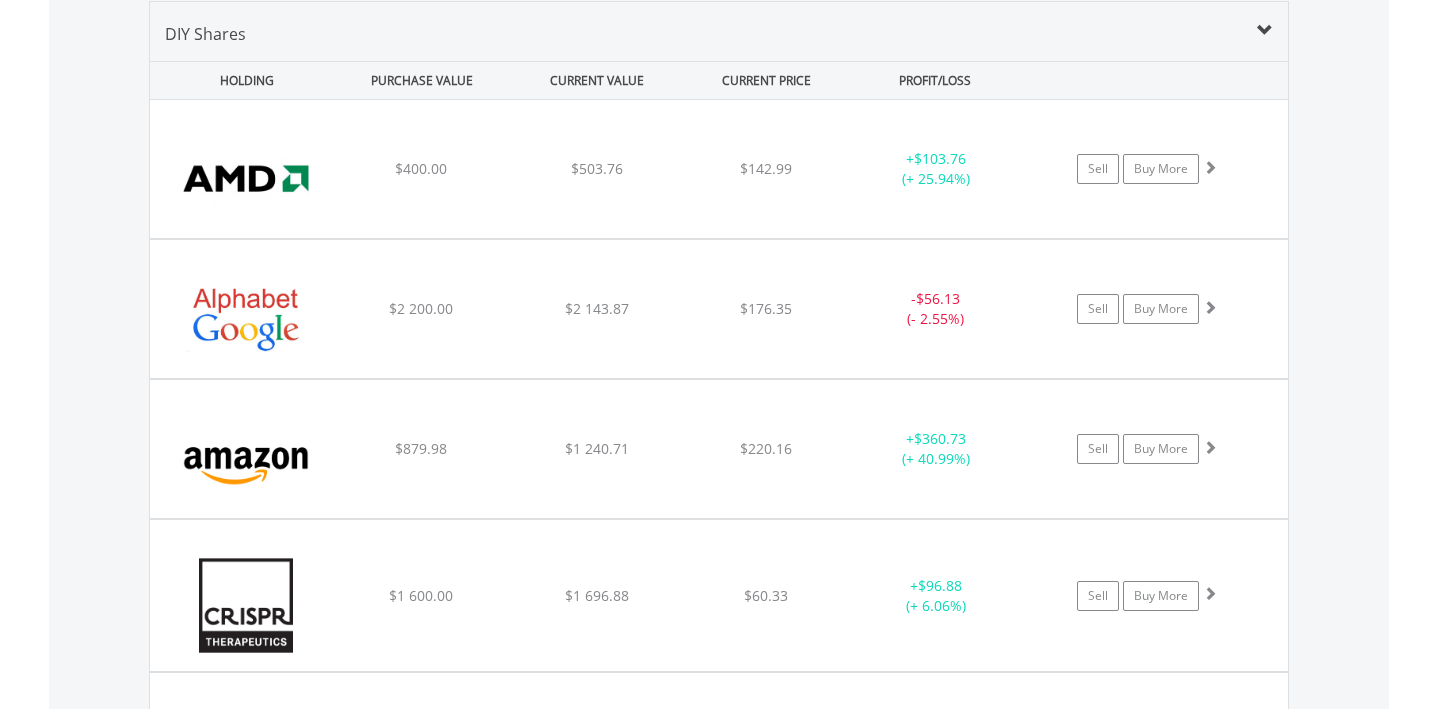 click on "﻿
Alphabet Inc-Cl C
$2 200.00
$2 143.87
$176.35
-  $56.13 (- 2.55%)
Sell
Buy More" at bounding box center [719, 169] 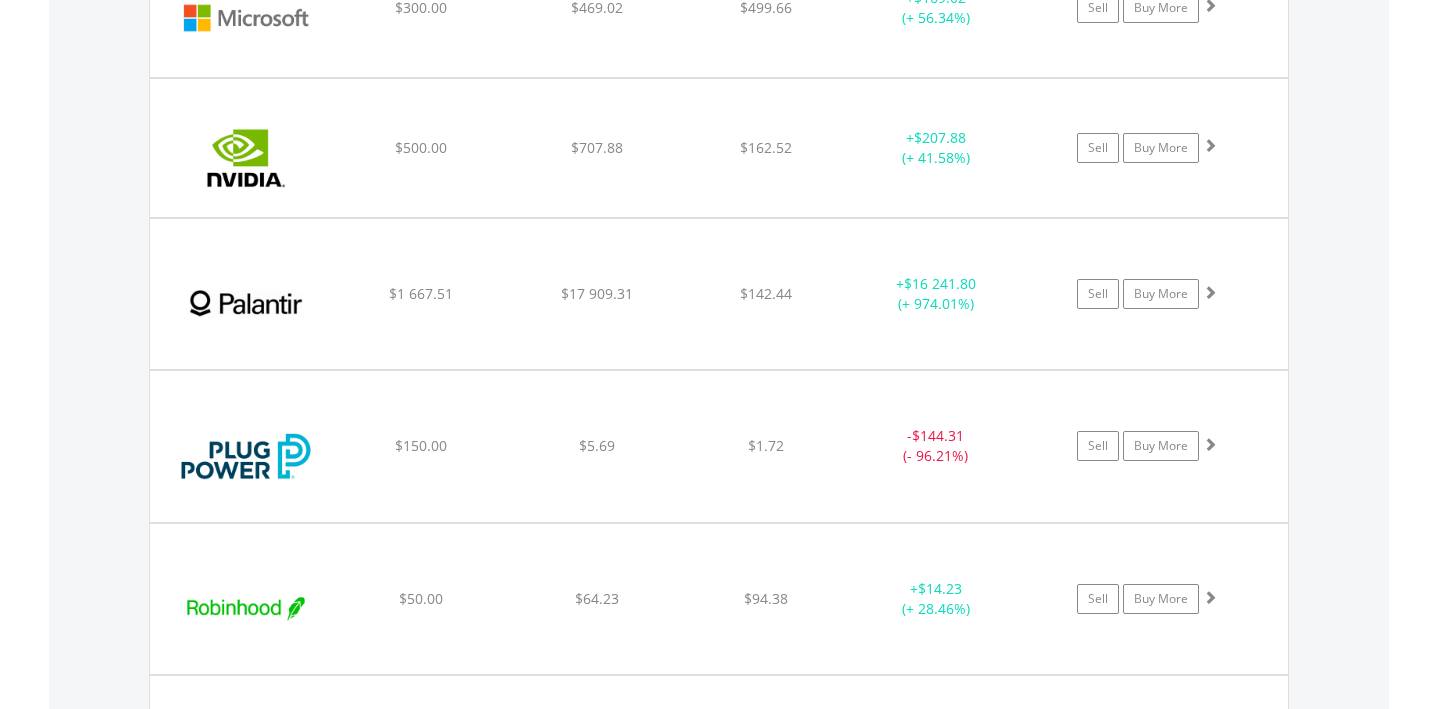 scroll, scrollTop: 3018, scrollLeft: 0, axis: vertical 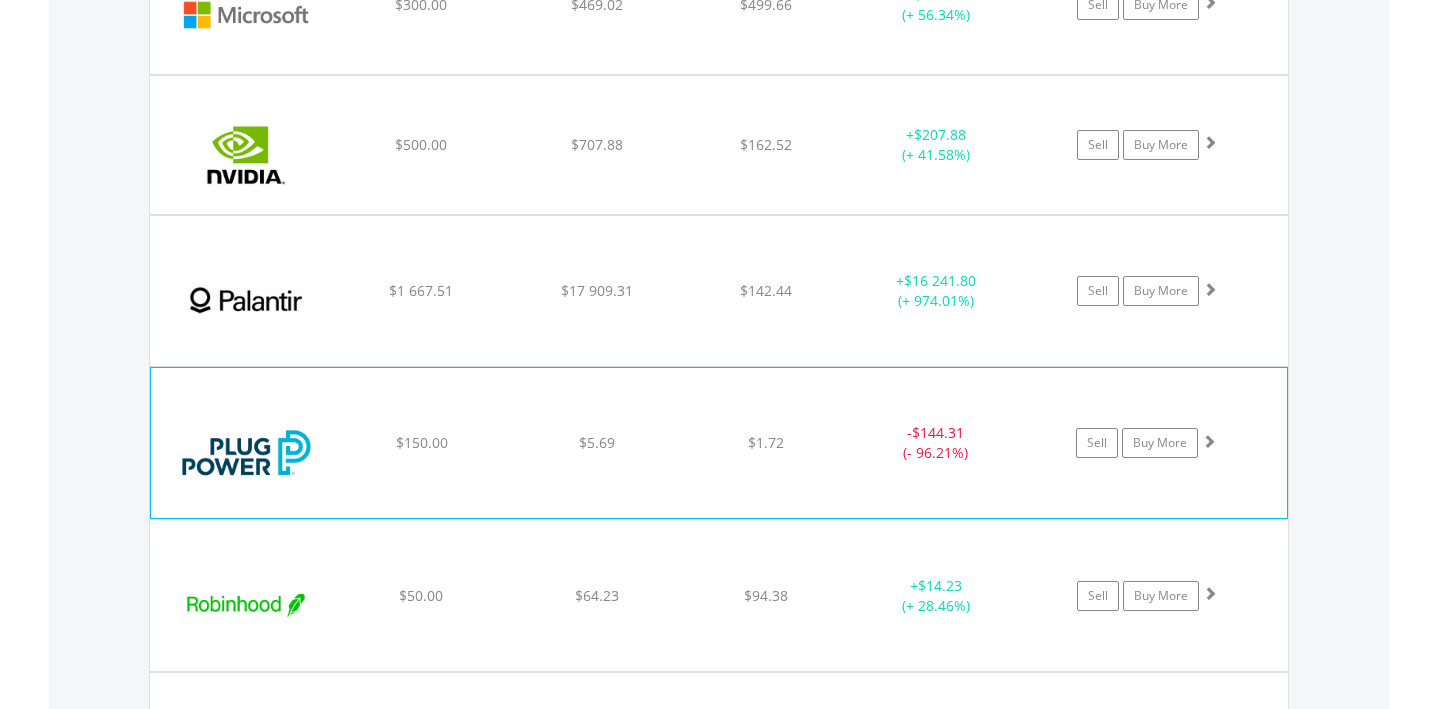 click on "﻿
Plug Power Inc
$150.00
$5.69
$1.72
-  $144.31 (- 96.21%)
Sell
Buy More" at bounding box center (719, -1407) 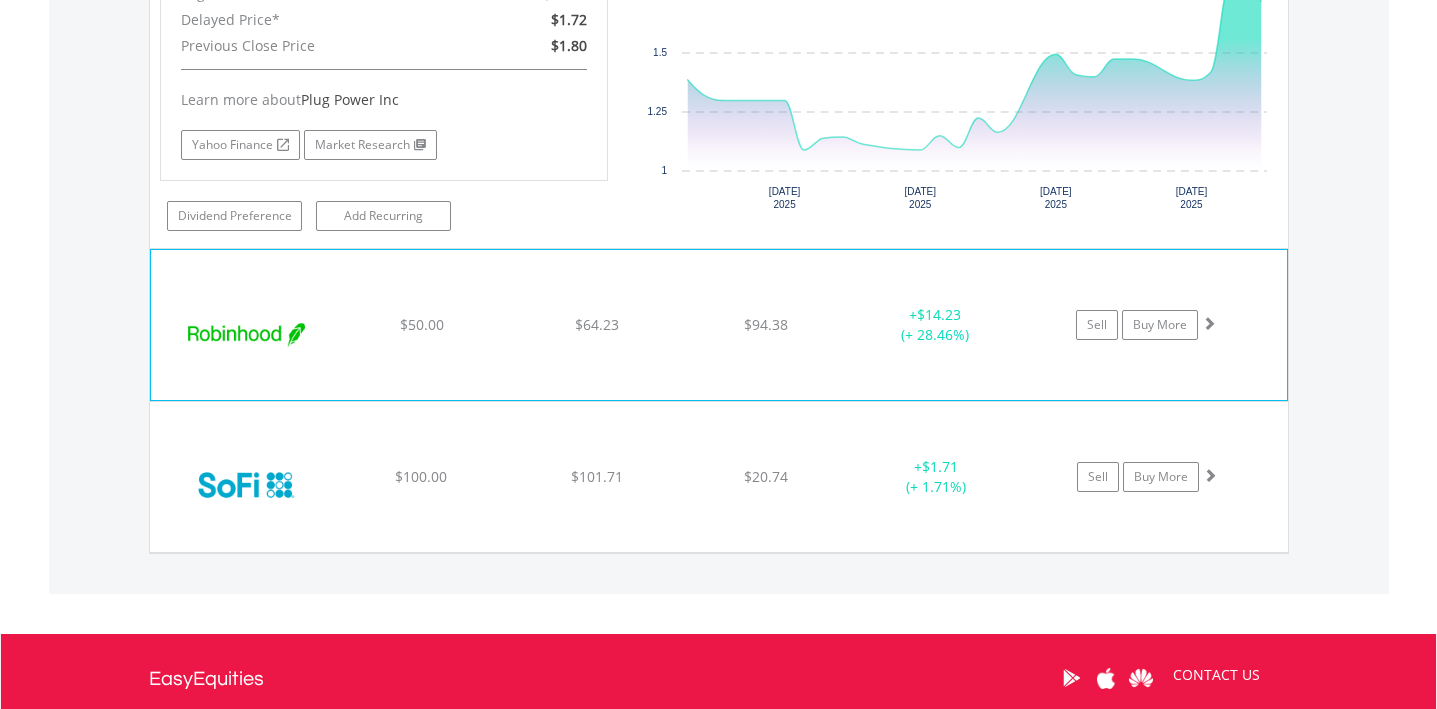 scroll, scrollTop: 3724, scrollLeft: 0, axis: vertical 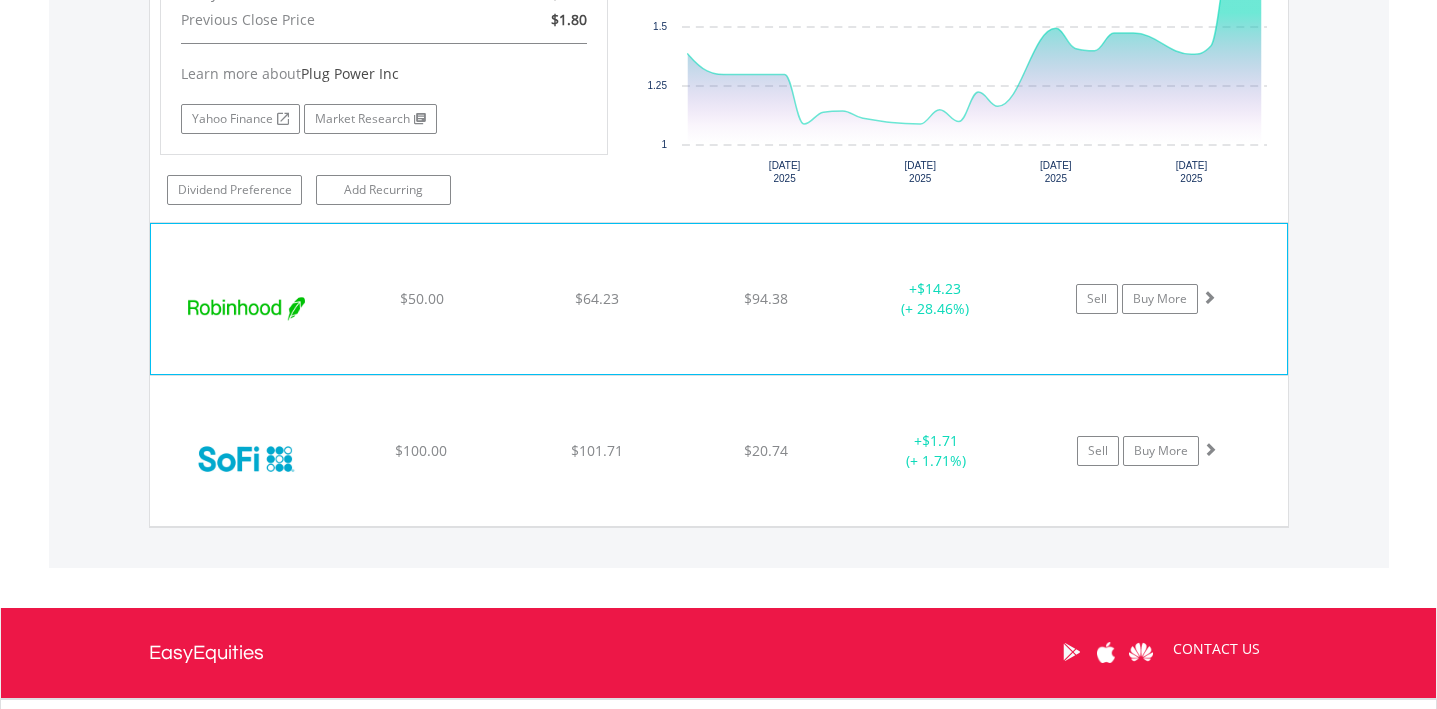 click on "﻿
Robinhood Markets Inc
$50.00
$64.23
$94.38
+  $14.23 (+ 28.46%)
Sell
Buy More" at bounding box center [719, -2113] 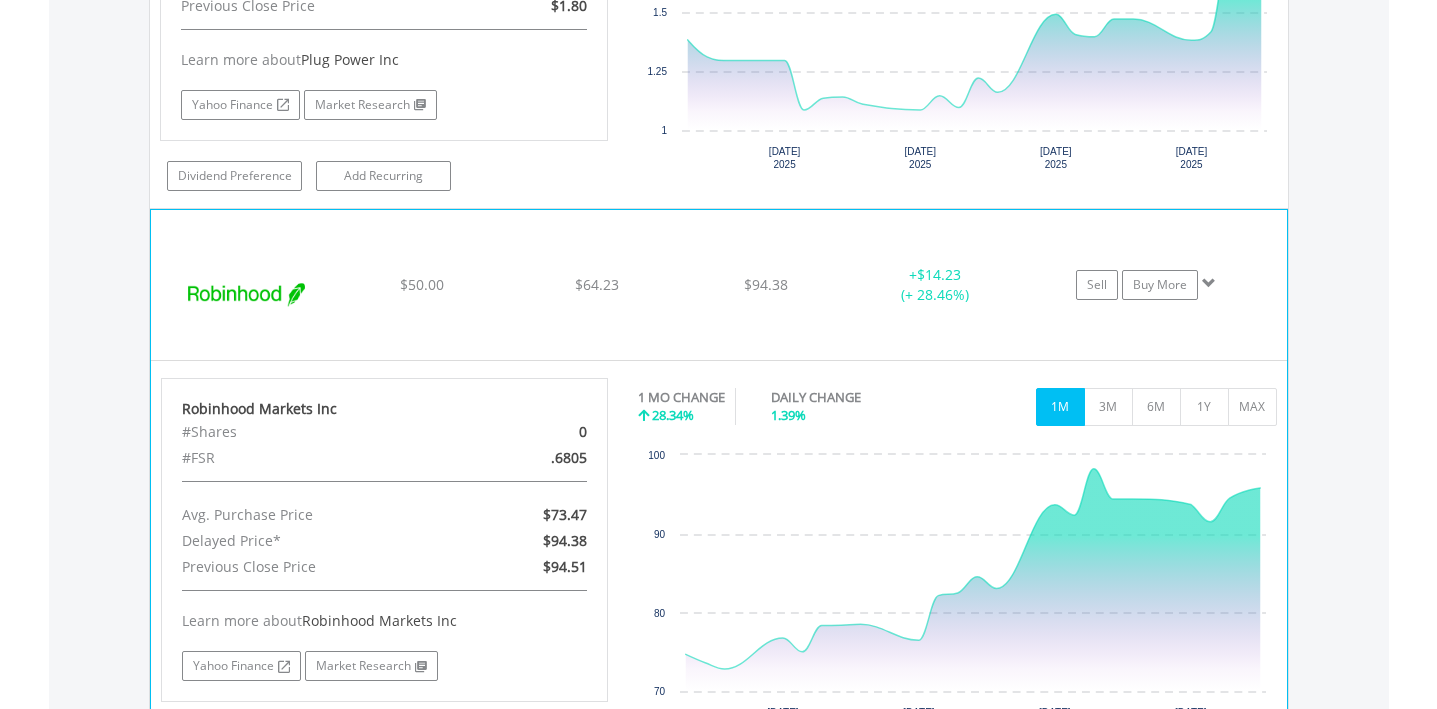 scroll, scrollTop: 3739, scrollLeft: 0, axis: vertical 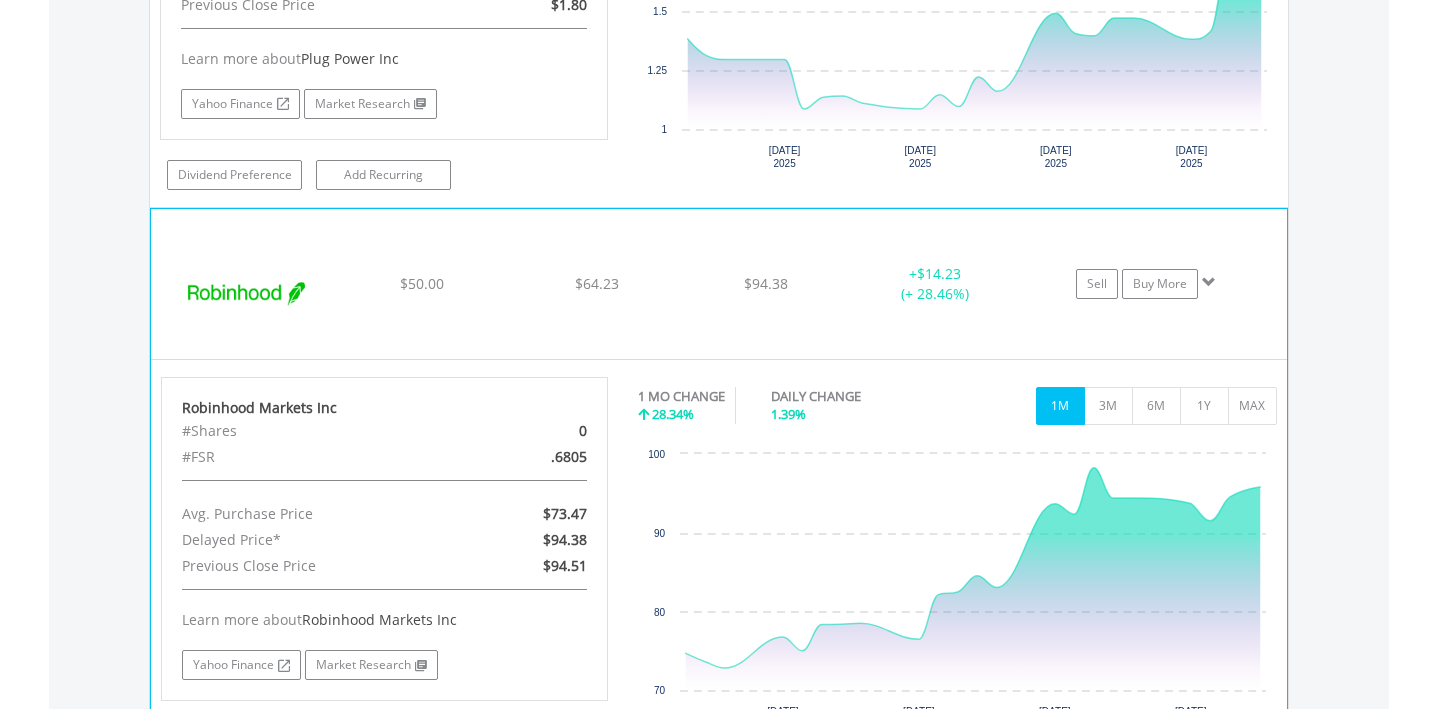 click on "﻿
Robinhood Markets Inc
$50.00
$64.23
$94.38
+  $14.23 (+ 28.46%)
Sell
Buy More" at bounding box center [719, -2128] 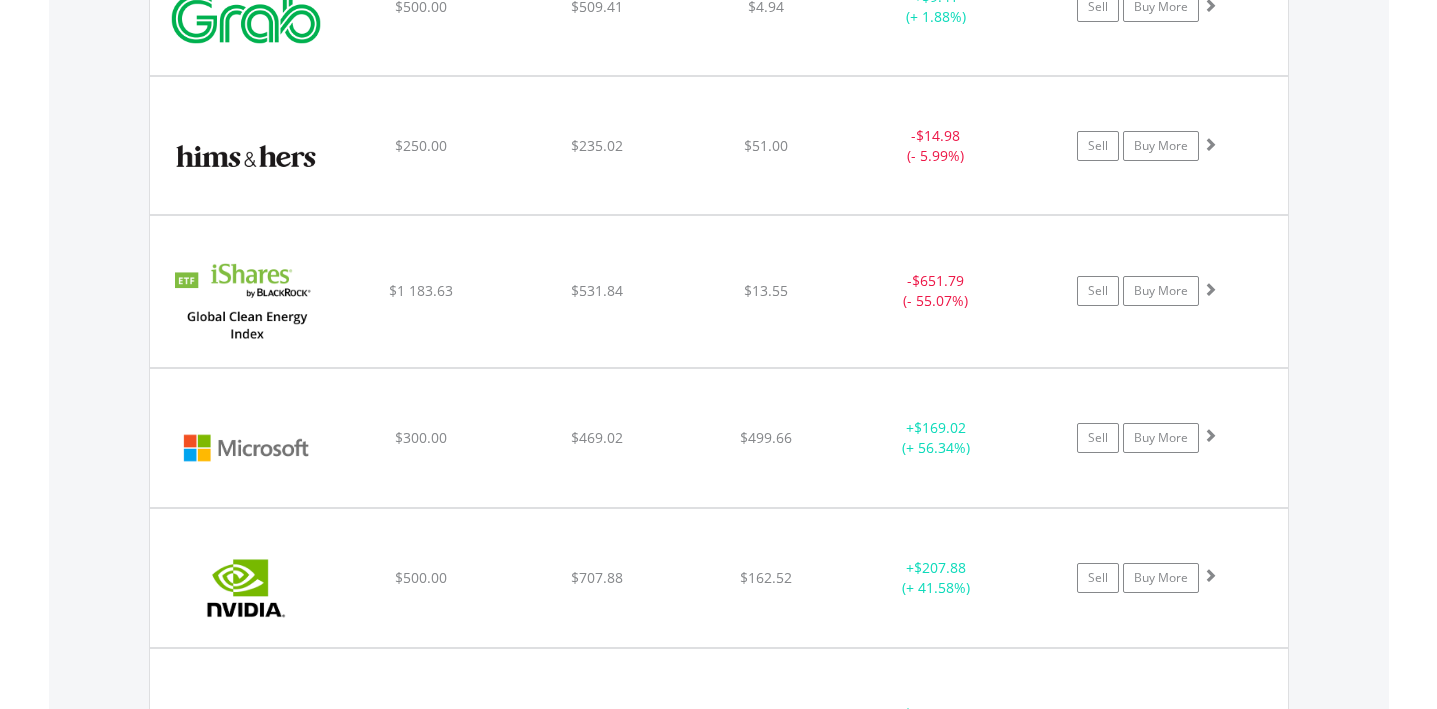 scroll, scrollTop: 2581, scrollLeft: 0, axis: vertical 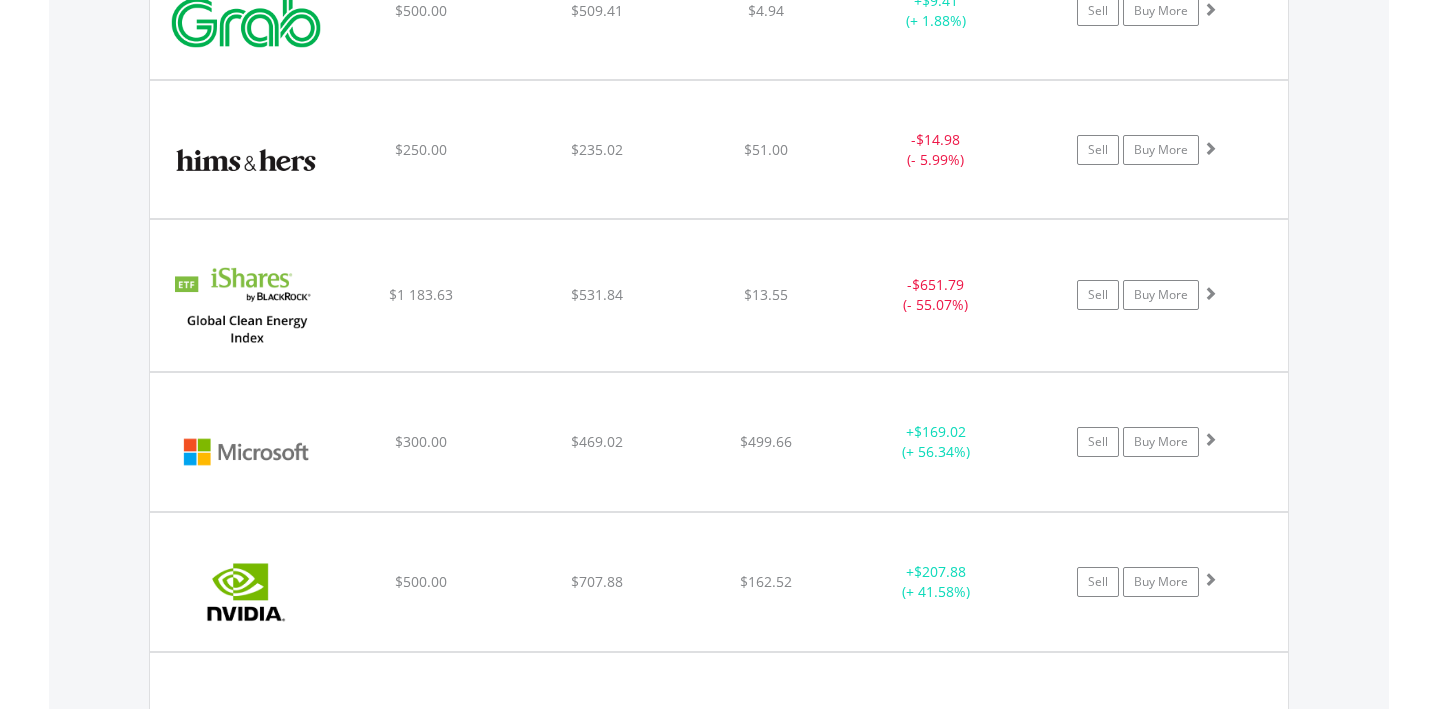 click on "﻿
Ishares Global Clean Energy Index Fund
$1 183.63
$531.84
$13.55
-  $651.79 (- 55.07%)
Sell
Buy More" at bounding box center [719, -970] 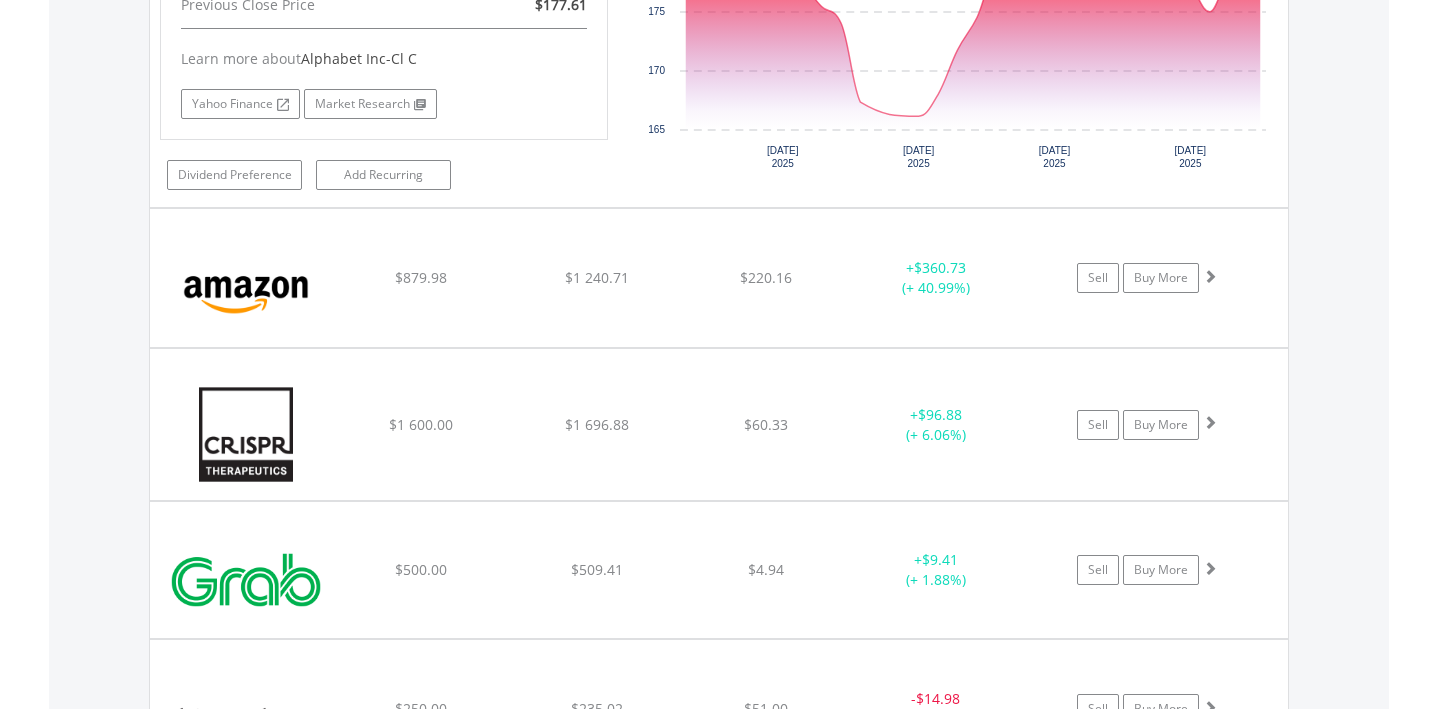 scroll, scrollTop: 2025, scrollLeft: 0, axis: vertical 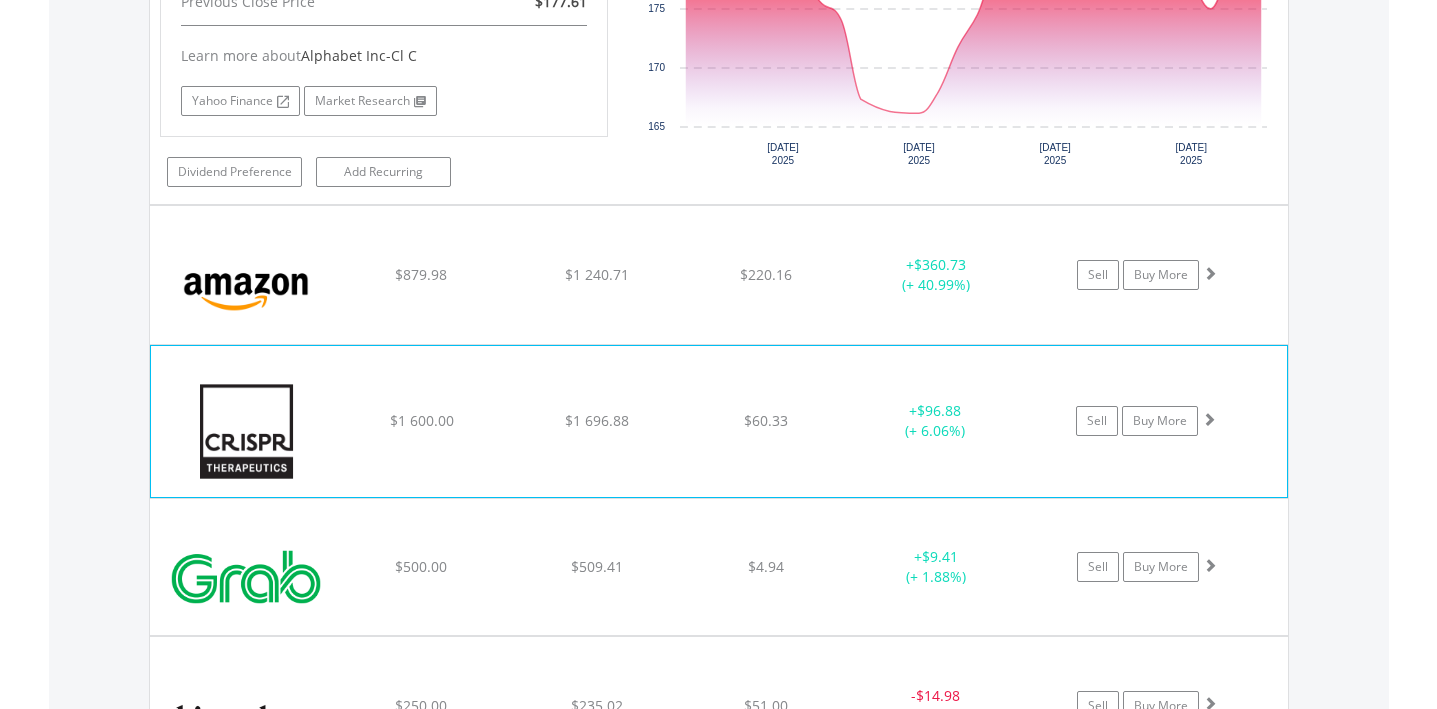 click on "+  $96.88 (+ 6.06%)" at bounding box center (936, -414) 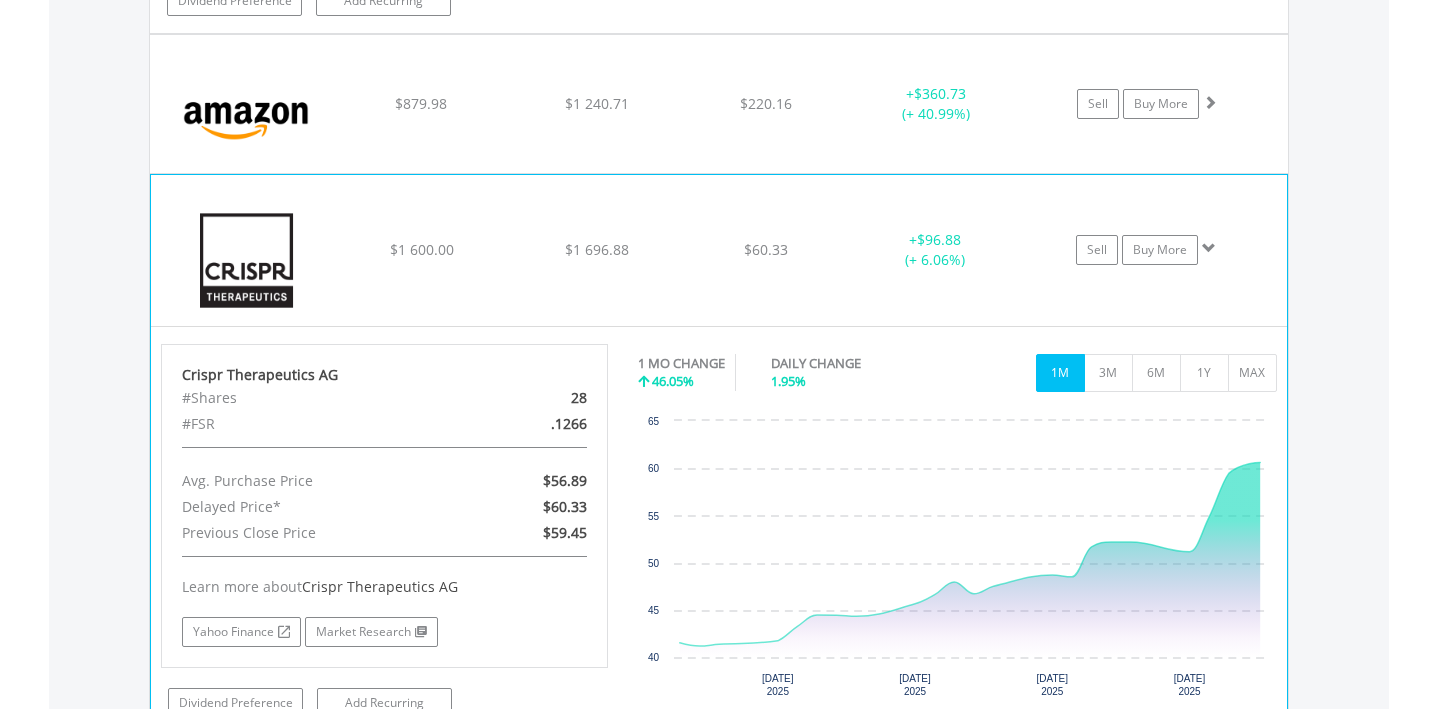scroll, scrollTop: 2195, scrollLeft: 0, axis: vertical 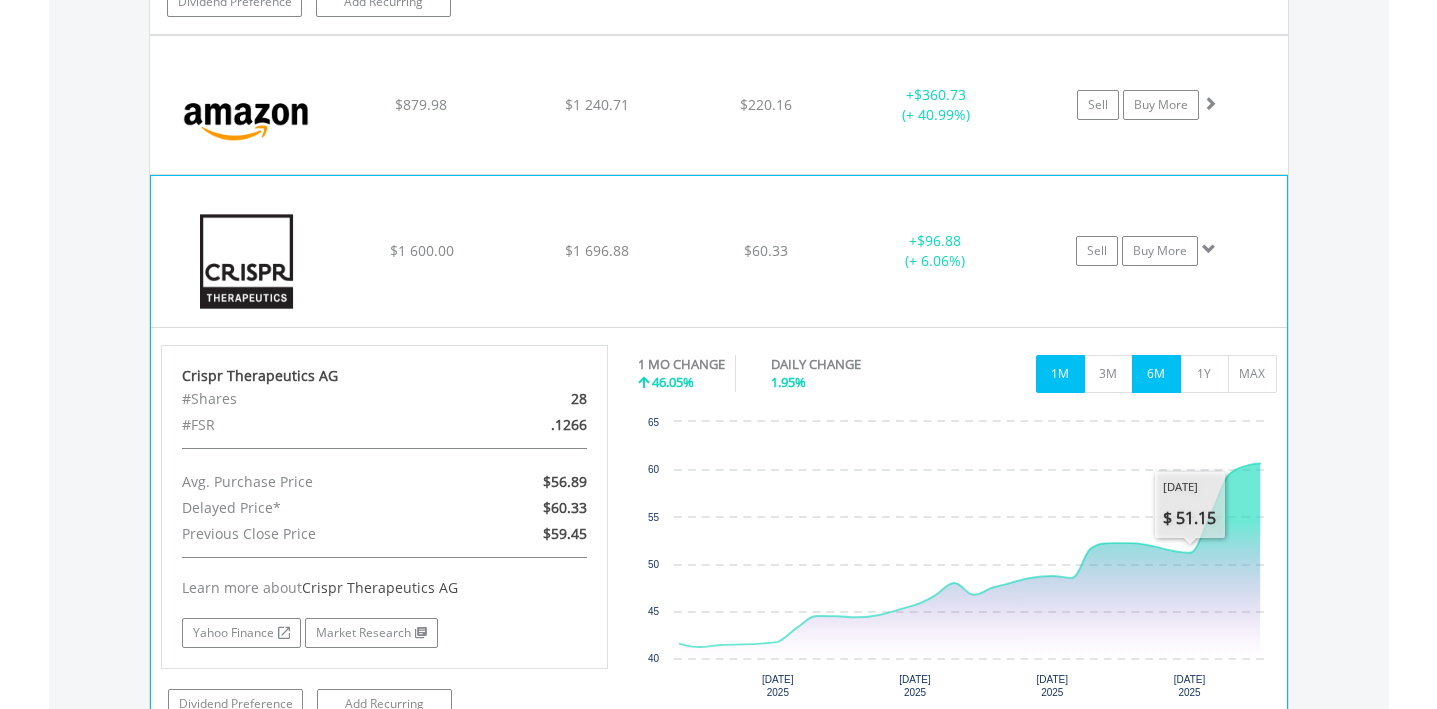 click on "6M" at bounding box center [1156, 374] 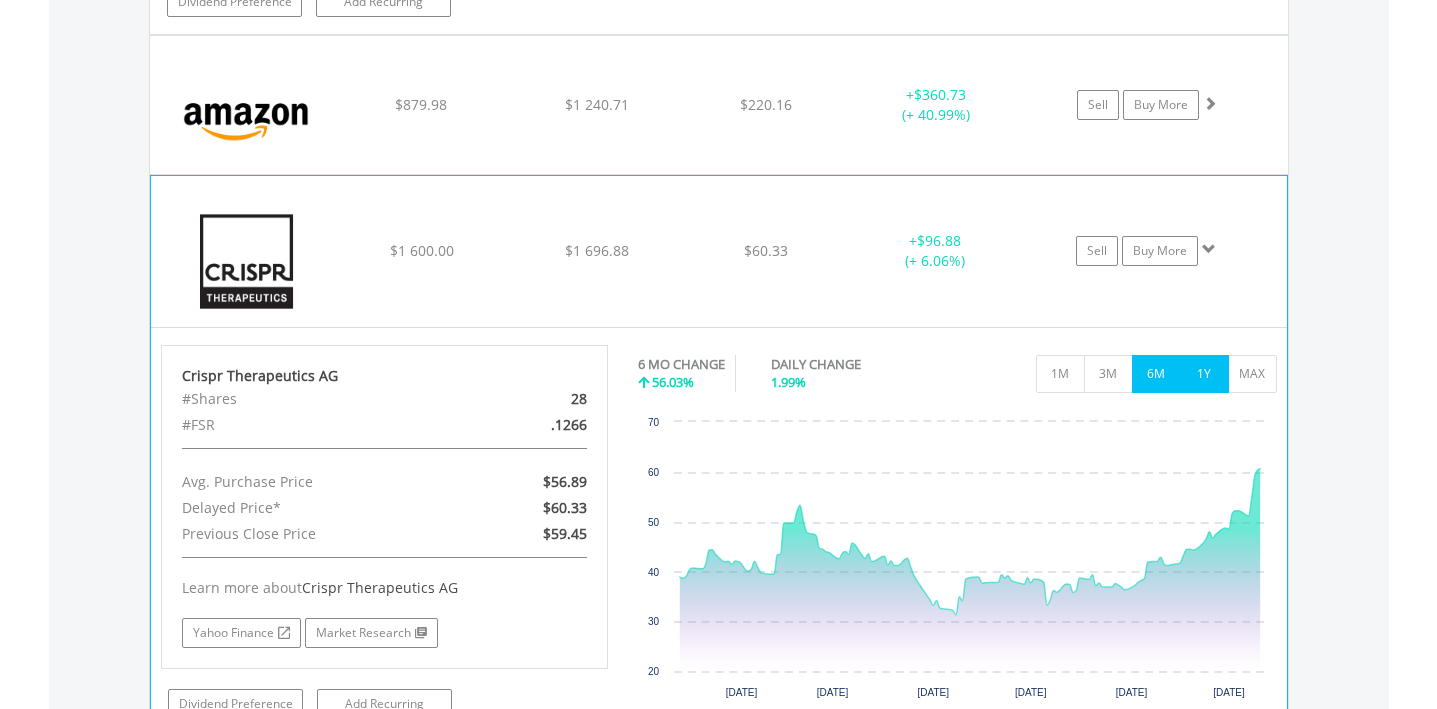 click on "1Y" at bounding box center (1204, 374) 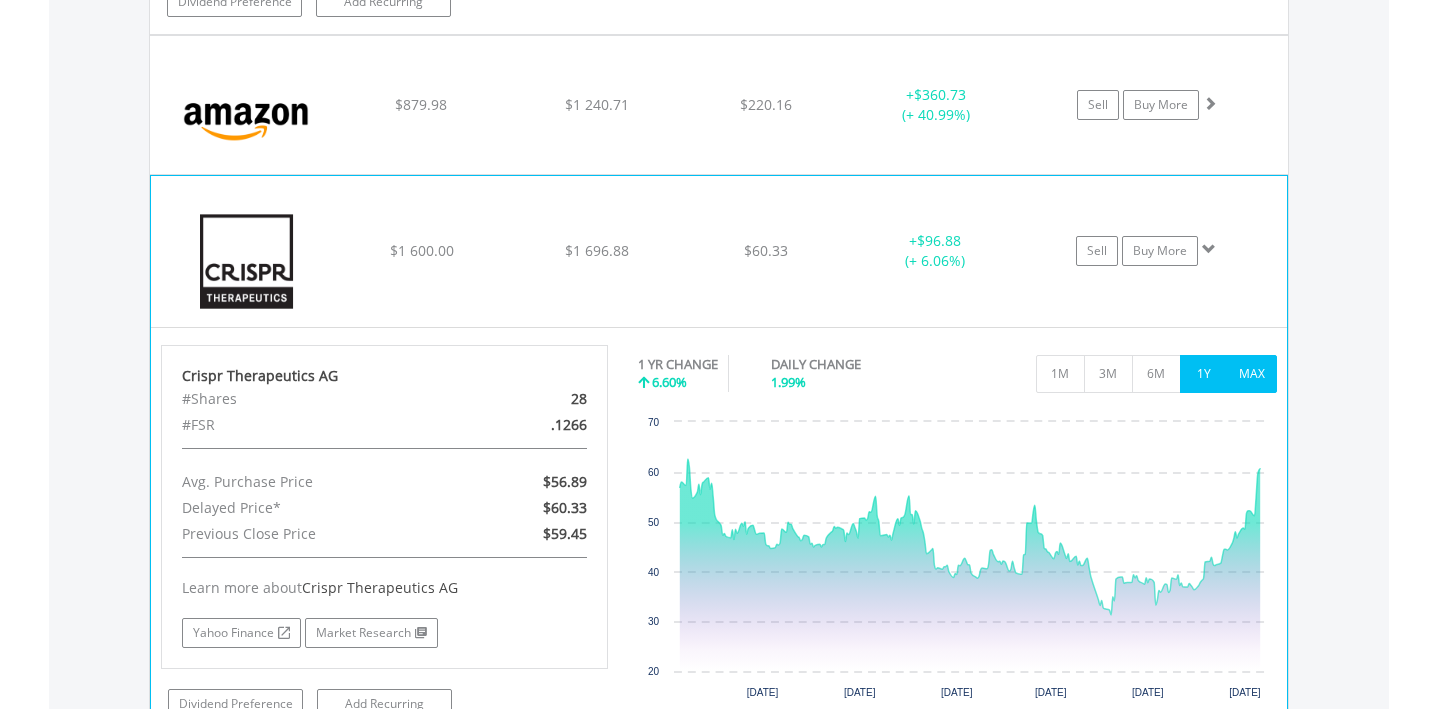 click on "MAX" at bounding box center [1252, 374] 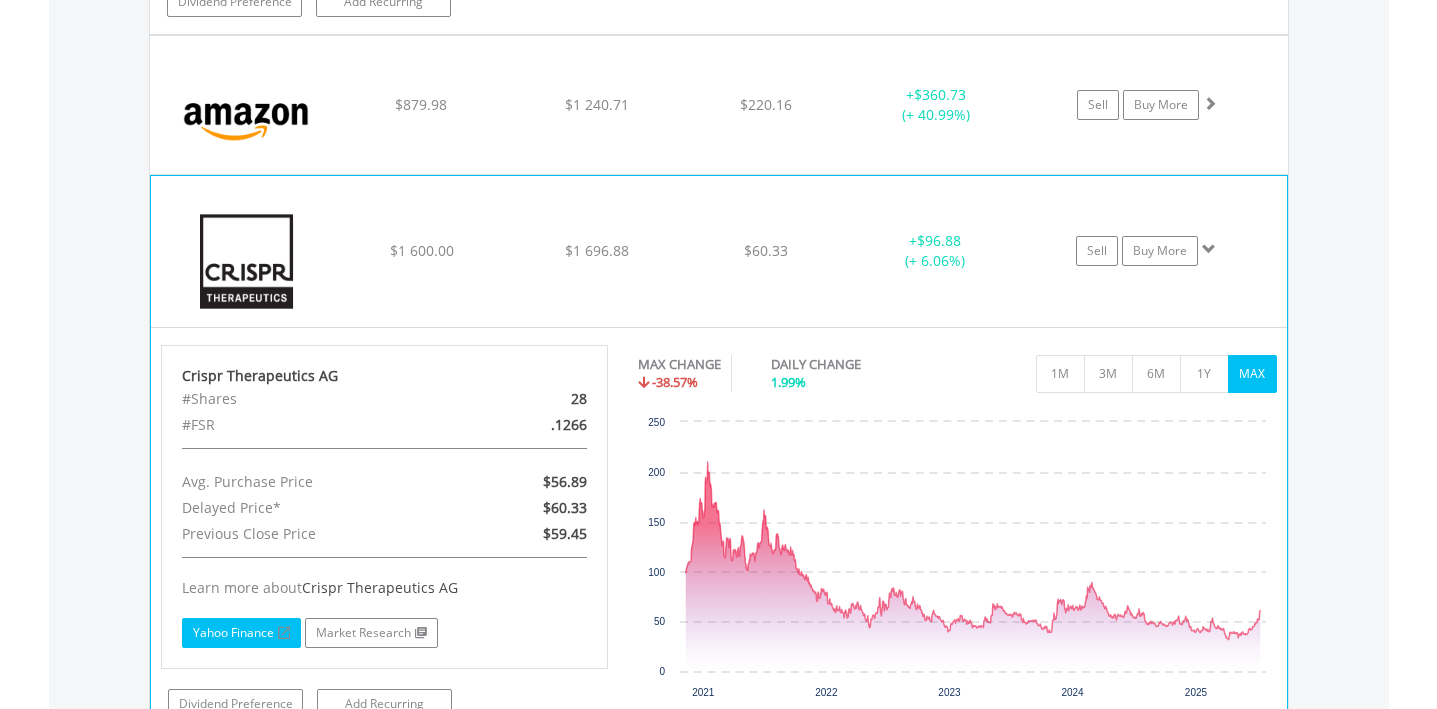 click on "Yahoo Finance" at bounding box center (241, 633) 